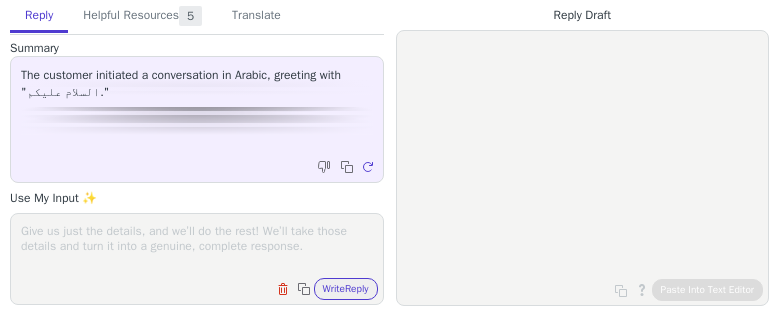 scroll, scrollTop: 0, scrollLeft: 0, axis: both 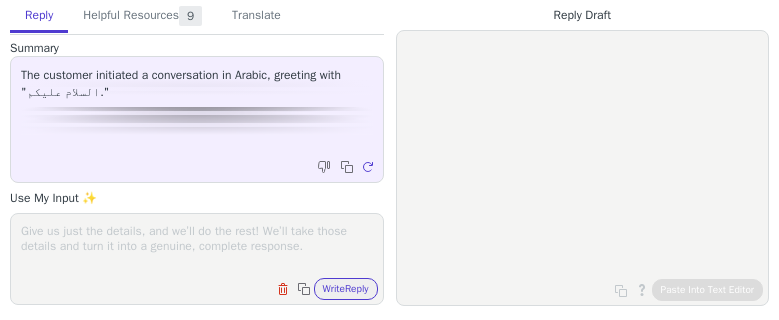 click at bounding box center (197, 246) 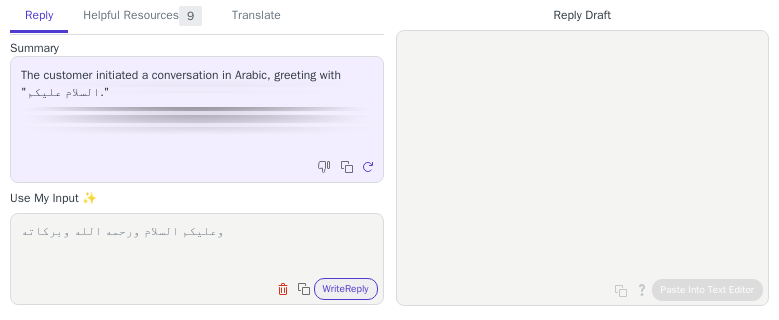 scroll, scrollTop: 1, scrollLeft: 0, axis: vertical 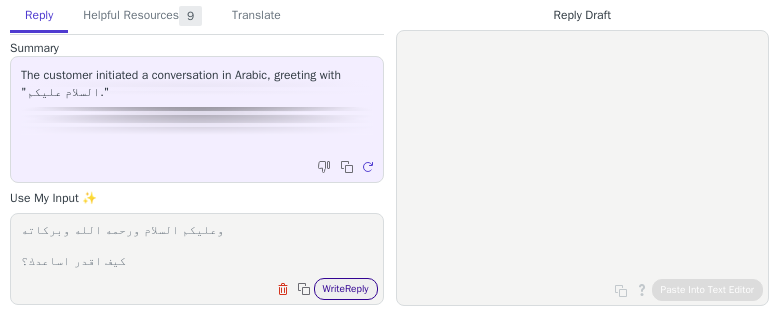 type on "وعليكم السلام ورحمه الله وبركاته
كيف اقدر اساعدك؟" 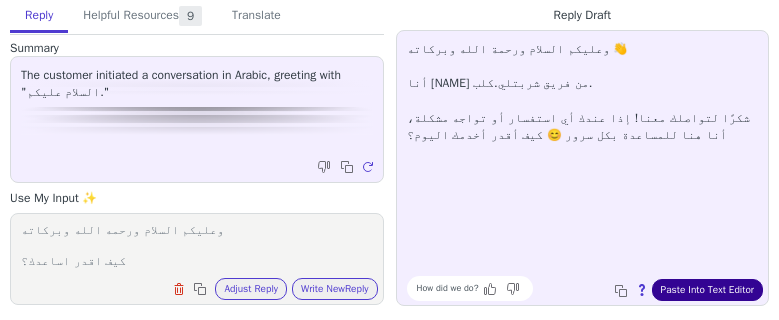click on "Paste Into Text Editor" at bounding box center (707, 290) 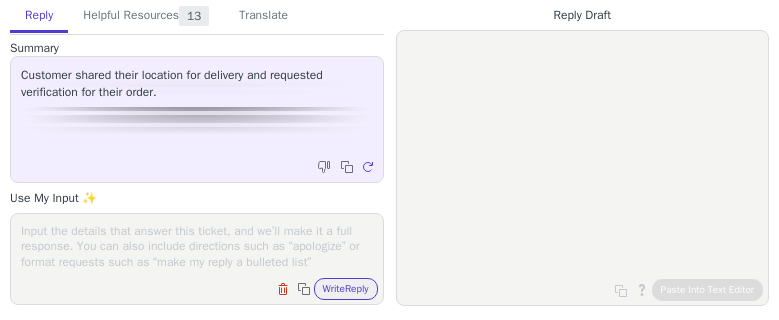 scroll, scrollTop: 0, scrollLeft: 0, axis: both 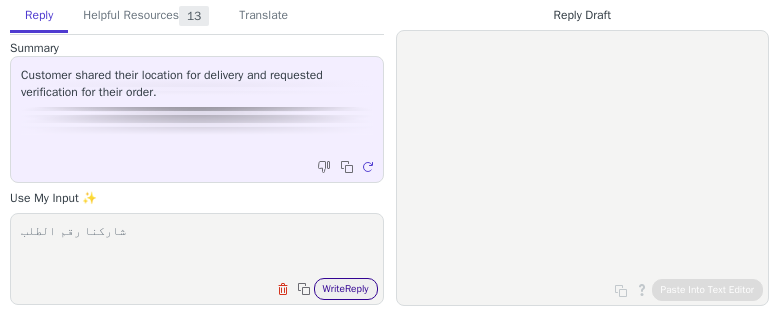 type on "شاركنا رقم الطلب" 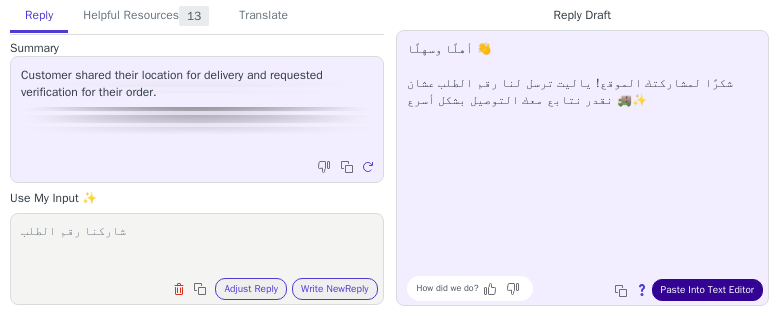 click on "Paste Into Text Editor" at bounding box center (707, 290) 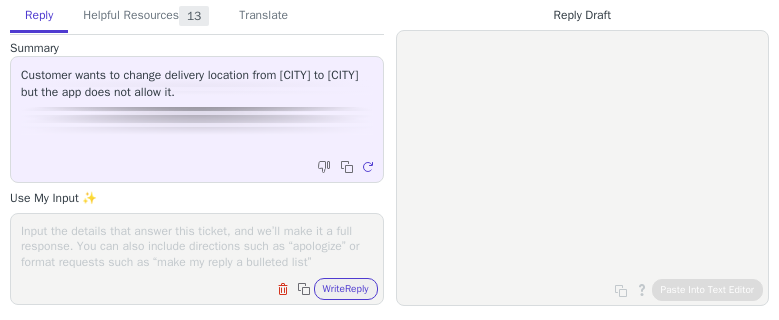 scroll, scrollTop: 0, scrollLeft: 0, axis: both 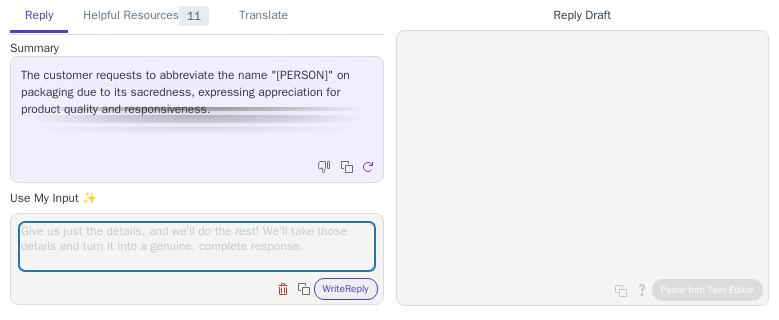click at bounding box center (197, 246) 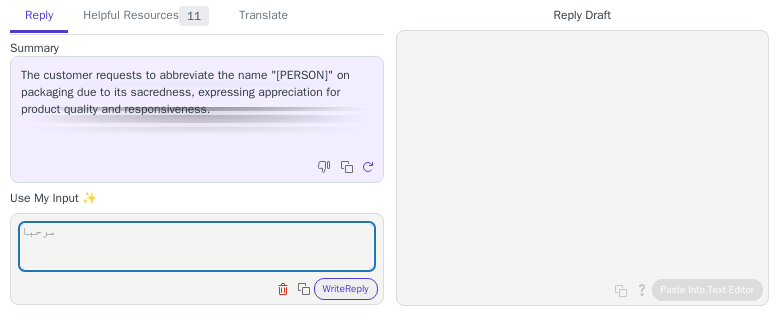 scroll, scrollTop: 1, scrollLeft: 0, axis: vertical 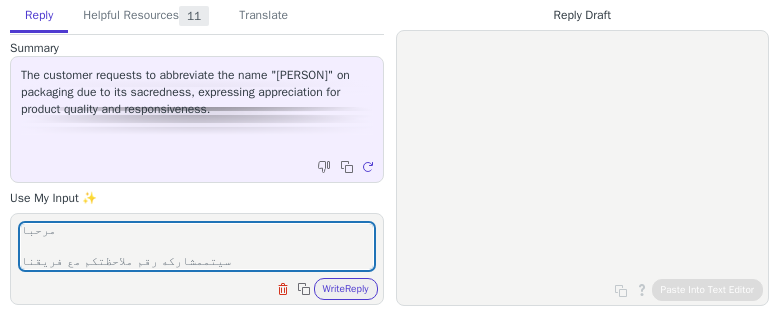 drag, startPoint x: 143, startPoint y: 261, endPoint x: 121, endPoint y: 262, distance: 22.022715 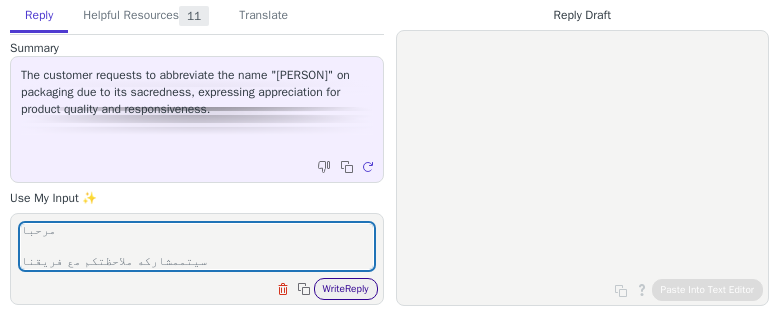 type on "مرحبا
سيتممشاركه ملاحظتكم مع فريقنا" 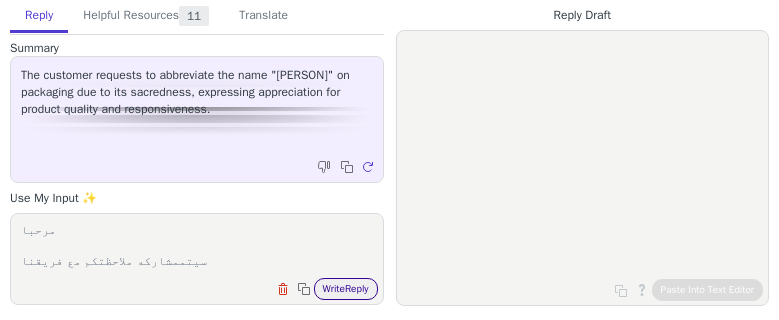 click on "Write  Reply" at bounding box center [346, 289] 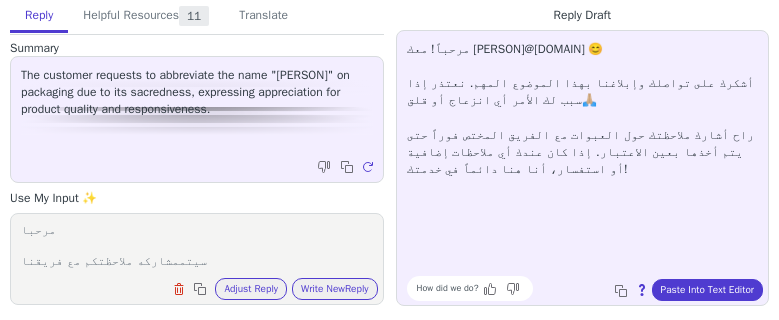click on "Copy to clipboard About this reply Paste Into Text Editor" at bounding box center [686, 290] 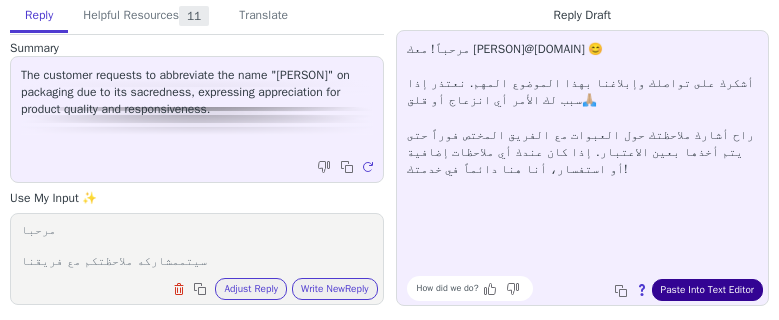 click on "Paste Into Text Editor" at bounding box center [707, 290] 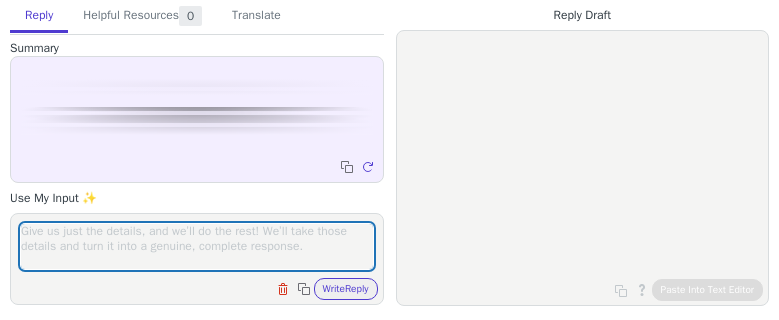 scroll, scrollTop: 0, scrollLeft: 0, axis: both 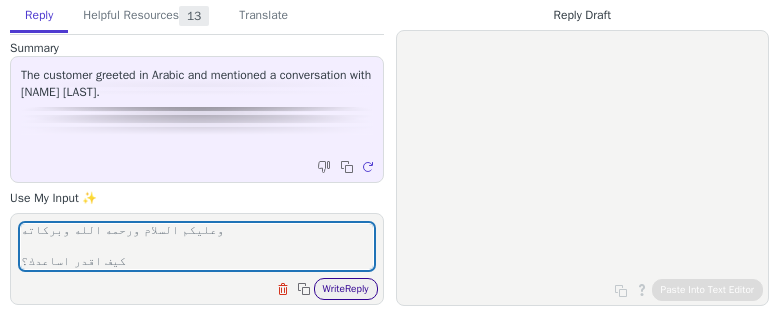 type on "وعليكم السلام ورحمه الله وبركاته
كيف اقدر اساعدك؟" 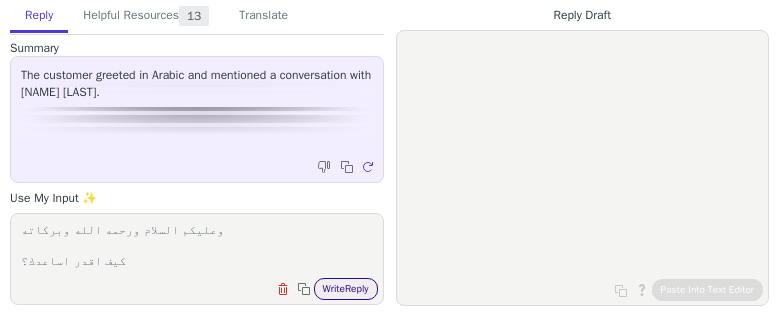 click on "Write  Reply" at bounding box center [346, 289] 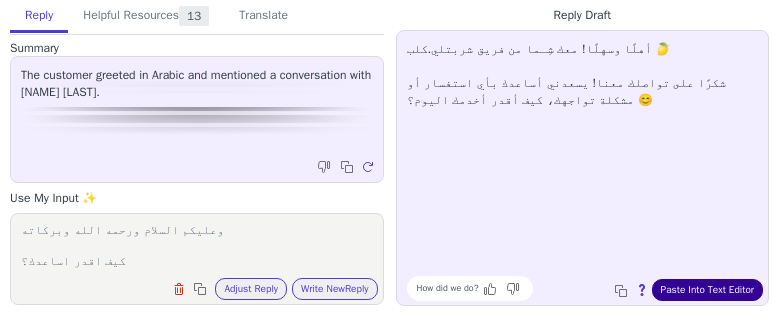 click on "Paste Into Text Editor" at bounding box center [707, 290] 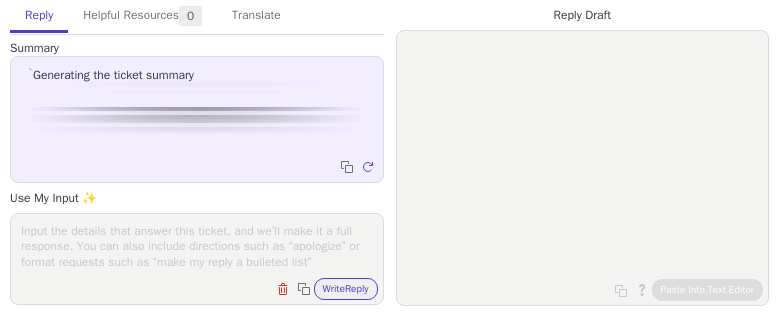 scroll, scrollTop: 0, scrollLeft: 0, axis: both 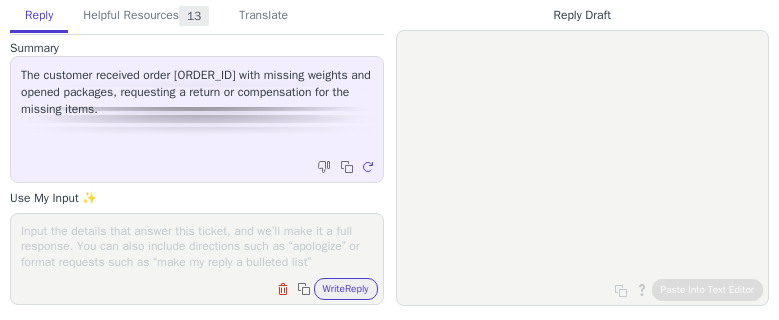 click at bounding box center [197, 246] 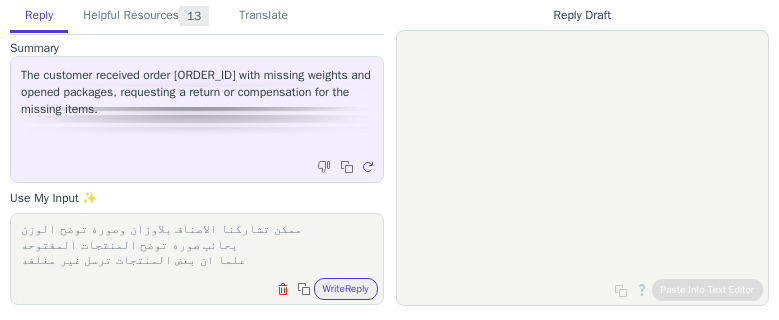 scroll, scrollTop: 62, scrollLeft: 0, axis: vertical 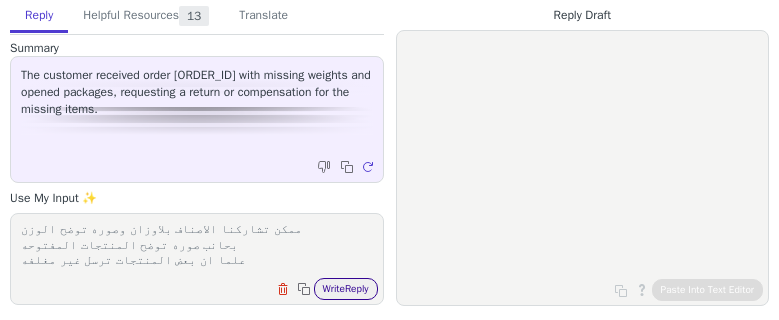 type on "مرحبا
ممكن تشاركنا الاصناف بلاوزان وصوره توضح الوزن
بحانب صوره توضح المنتجات المفتوحه
علما ان بعض المنتجات ترسل غير مغلفه" 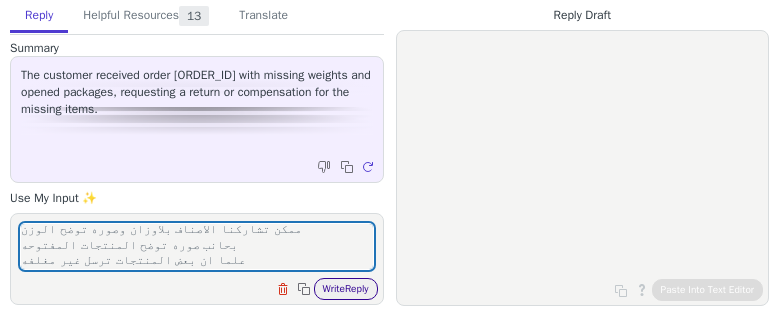 click on "Write  Reply" at bounding box center (346, 289) 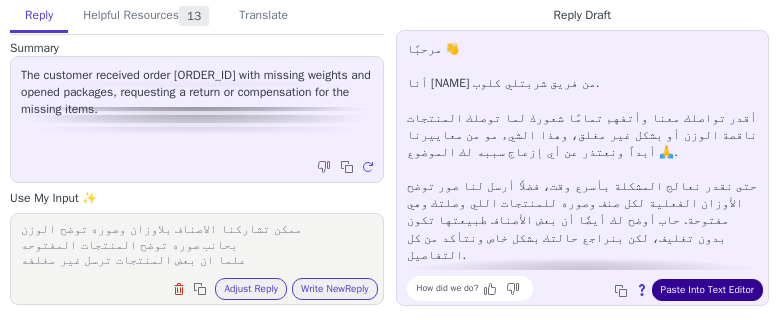click on "Paste Into Text Editor" at bounding box center [707, 290] 